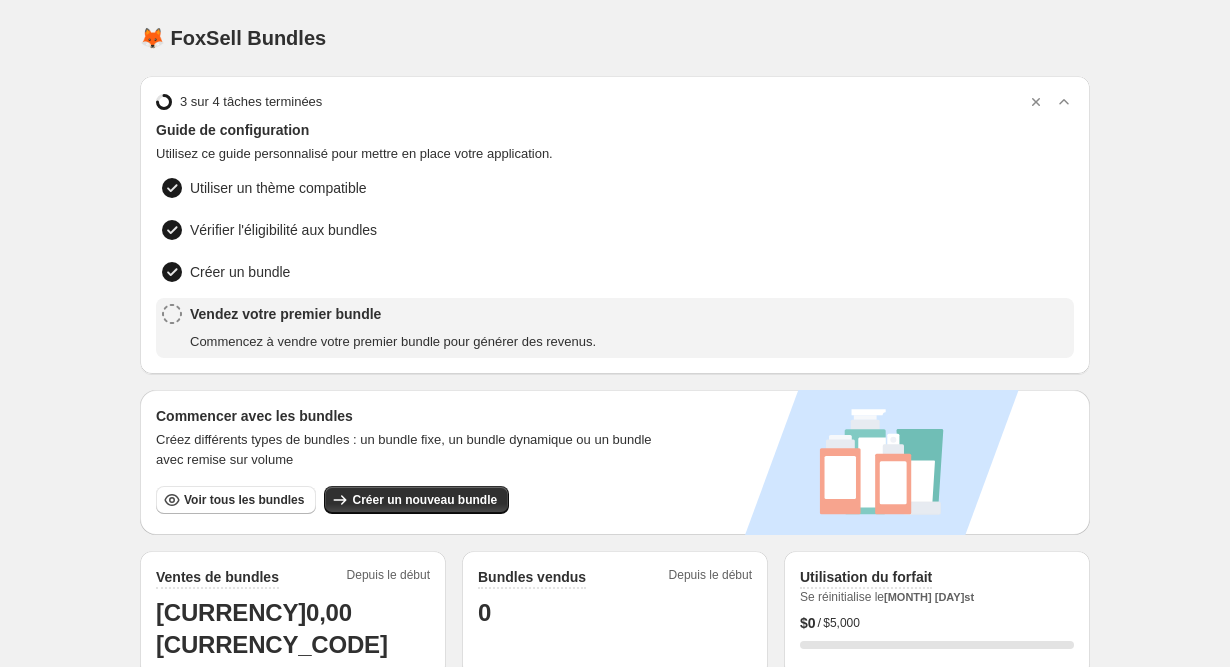 scroll, scrollTop: 0, scrollLeft: 0, axis: both 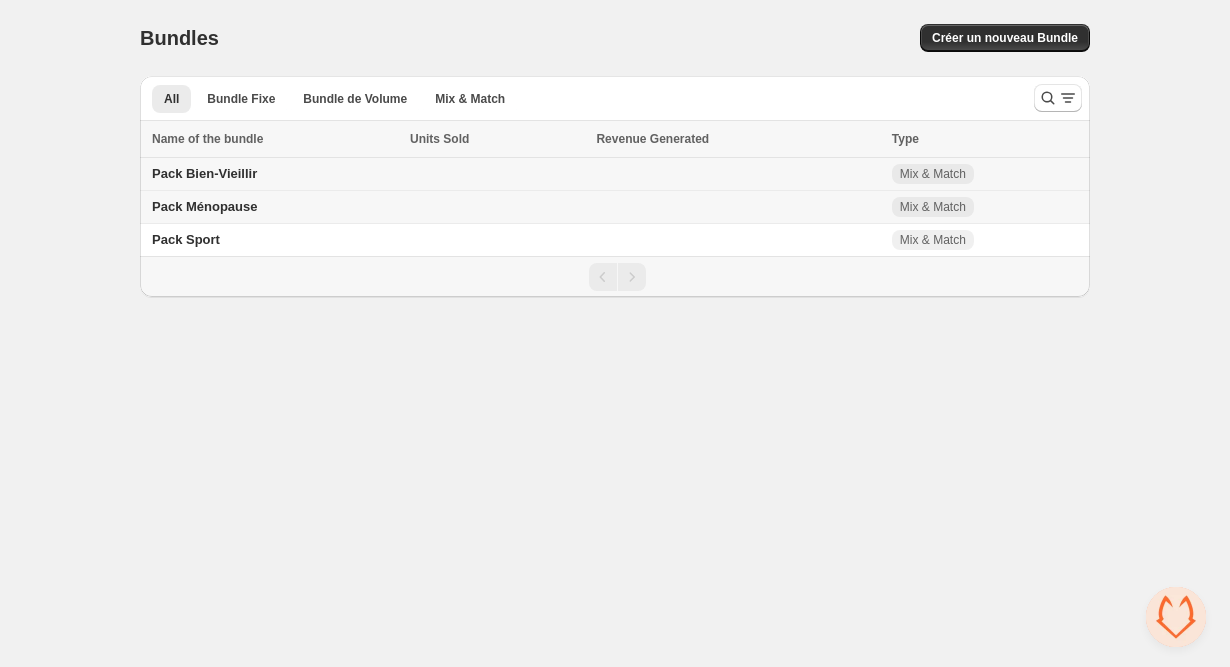 click on "Pack Bien-Vieillir" at bounding box center (204, 173) 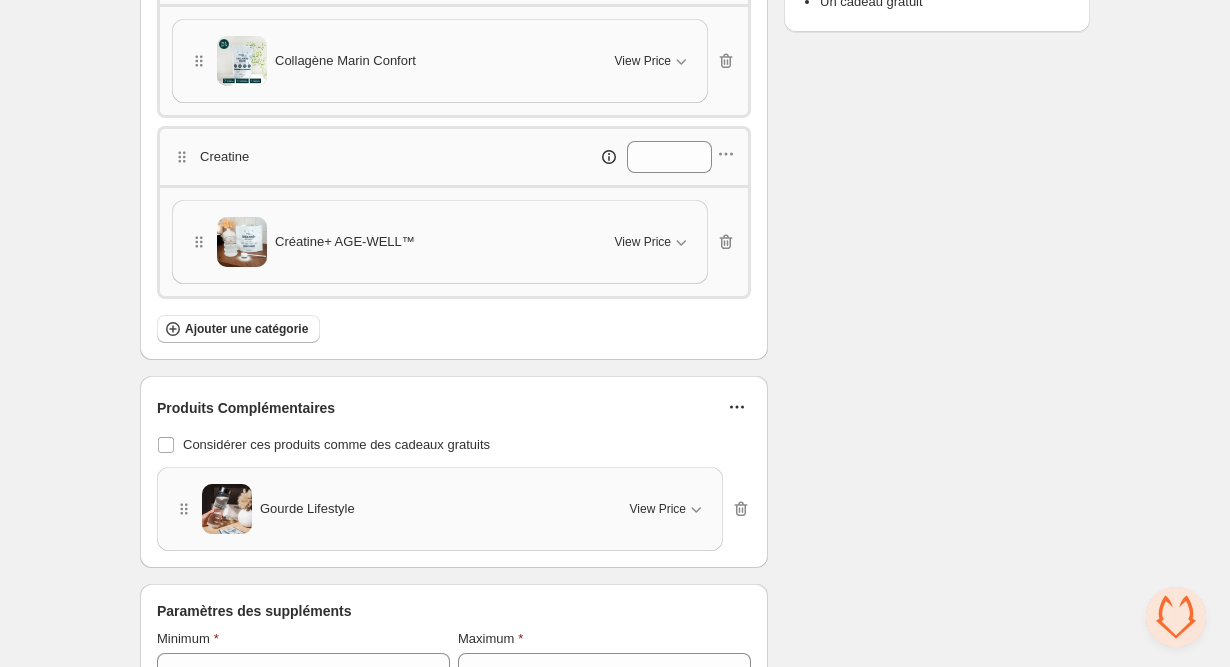 scroll, scrollTop: 520, scrollLeft: 0, axis: vertical 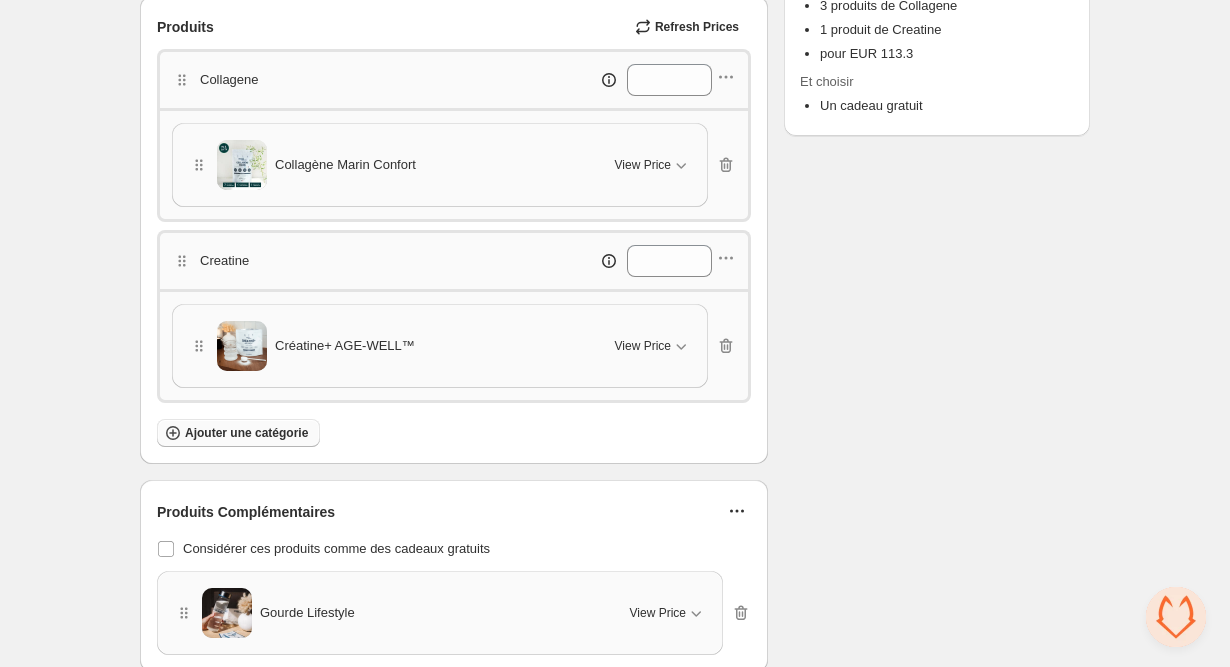 click on "Ajouter une catégorie" at bounding box center (238, 433) 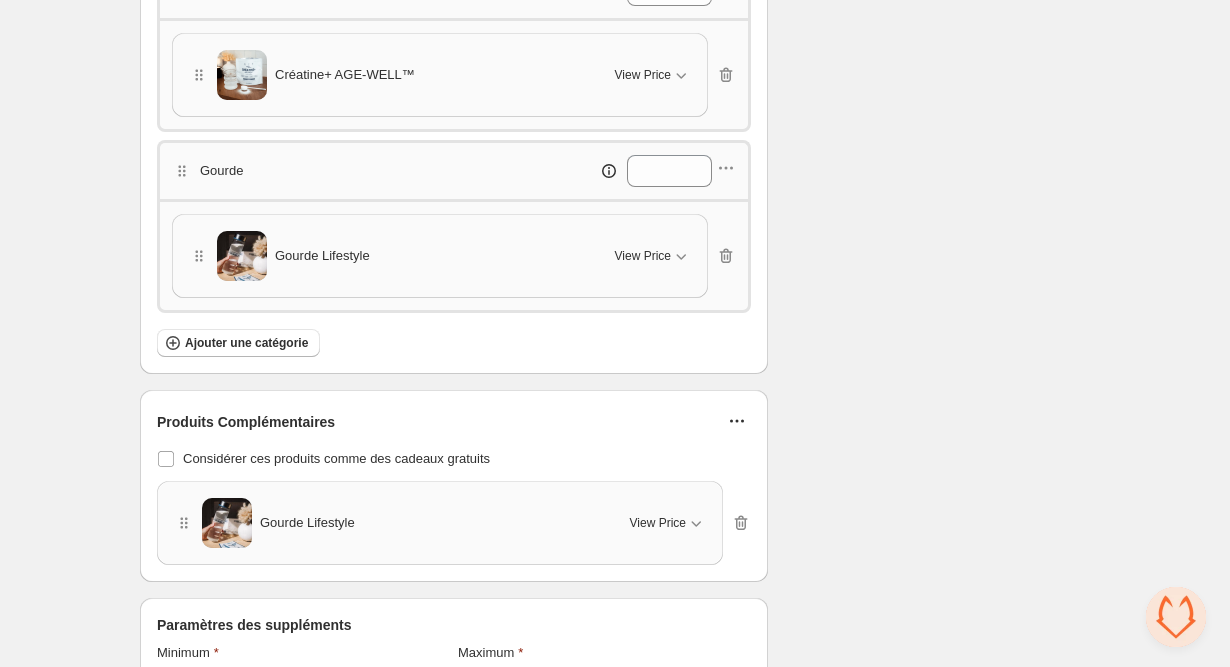scroll, scrollTop: 864, scrollLeft: 0, axis: vertical 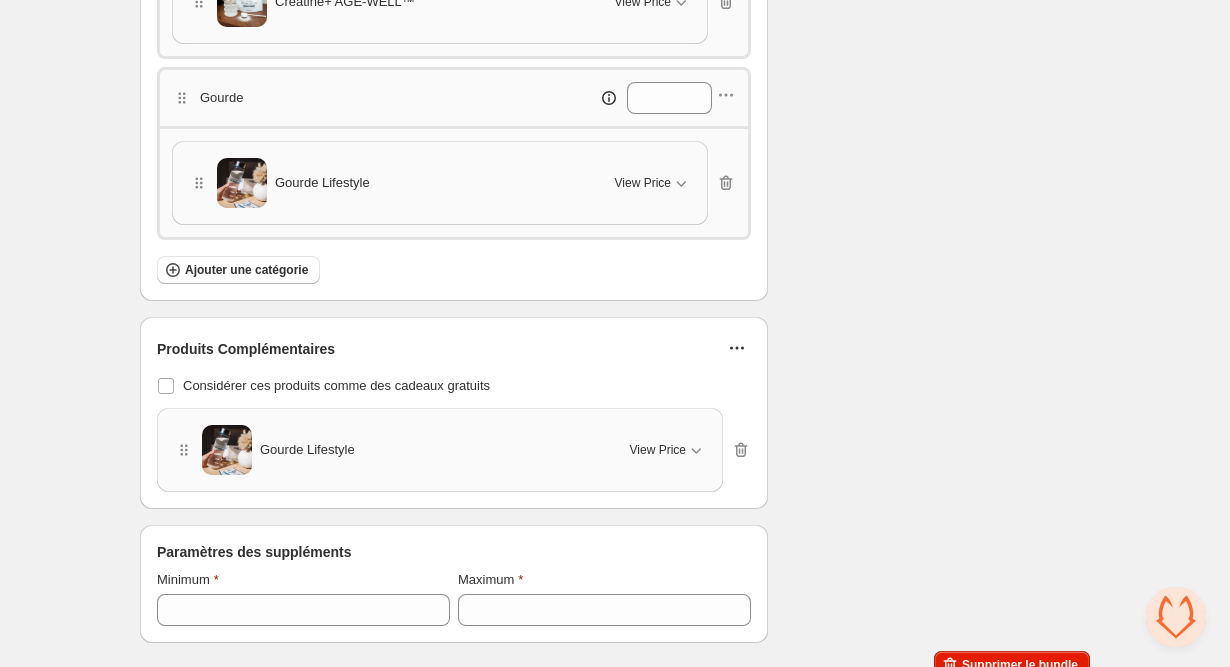 click 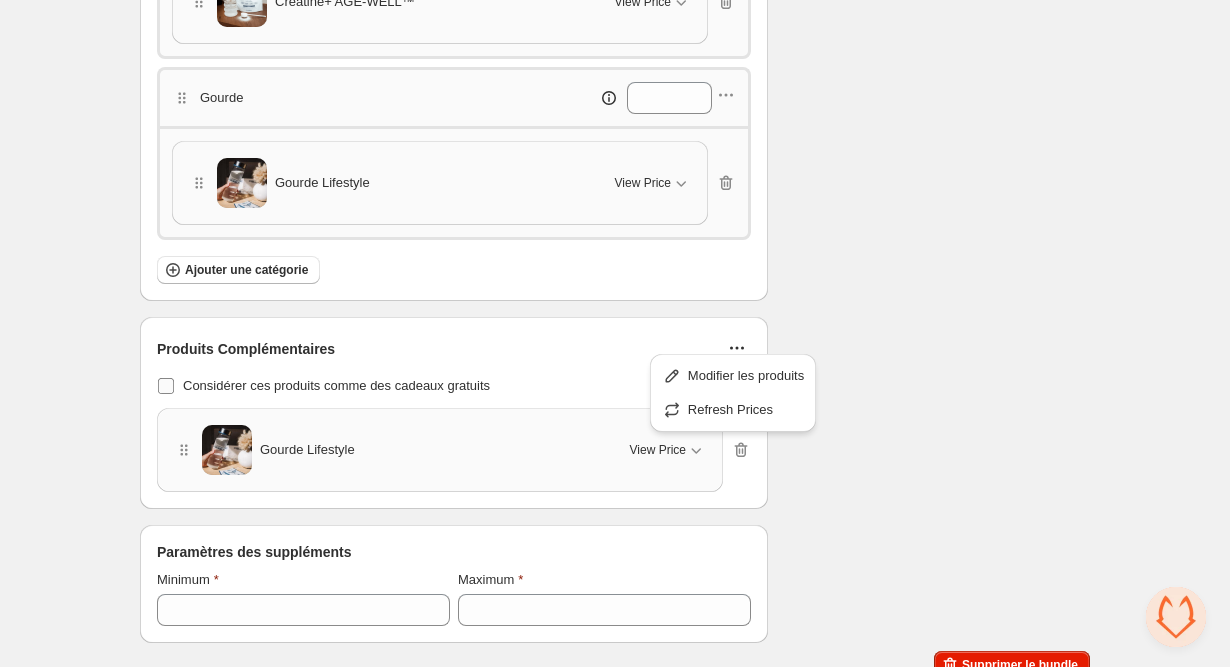 click on "Considérer ces produits comme des cadeaux gratuits" at bounding box center (454, 386) 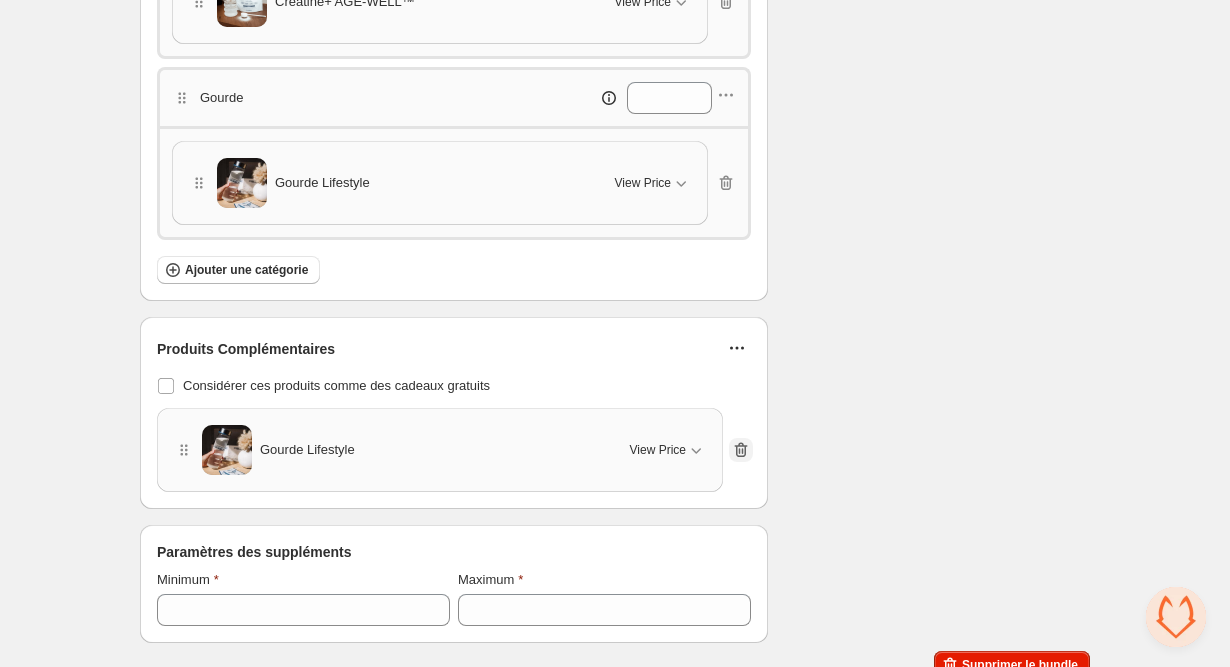 click 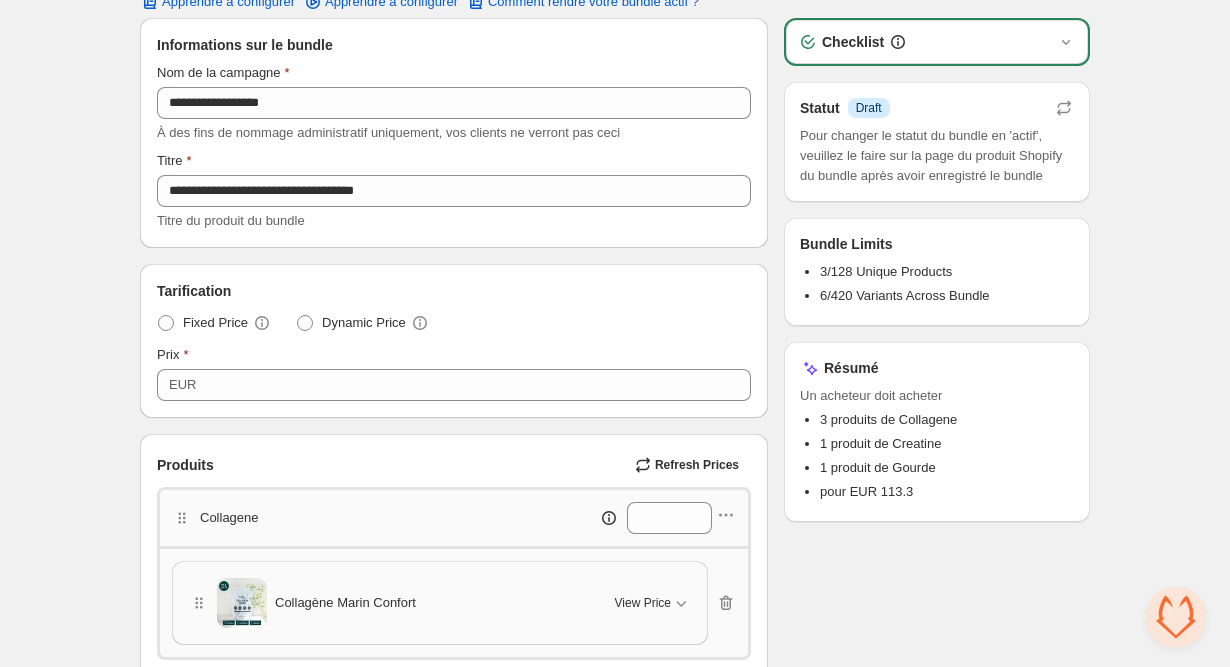 scroll, scrollTop: 0, scrollLeft: 0, axis: both 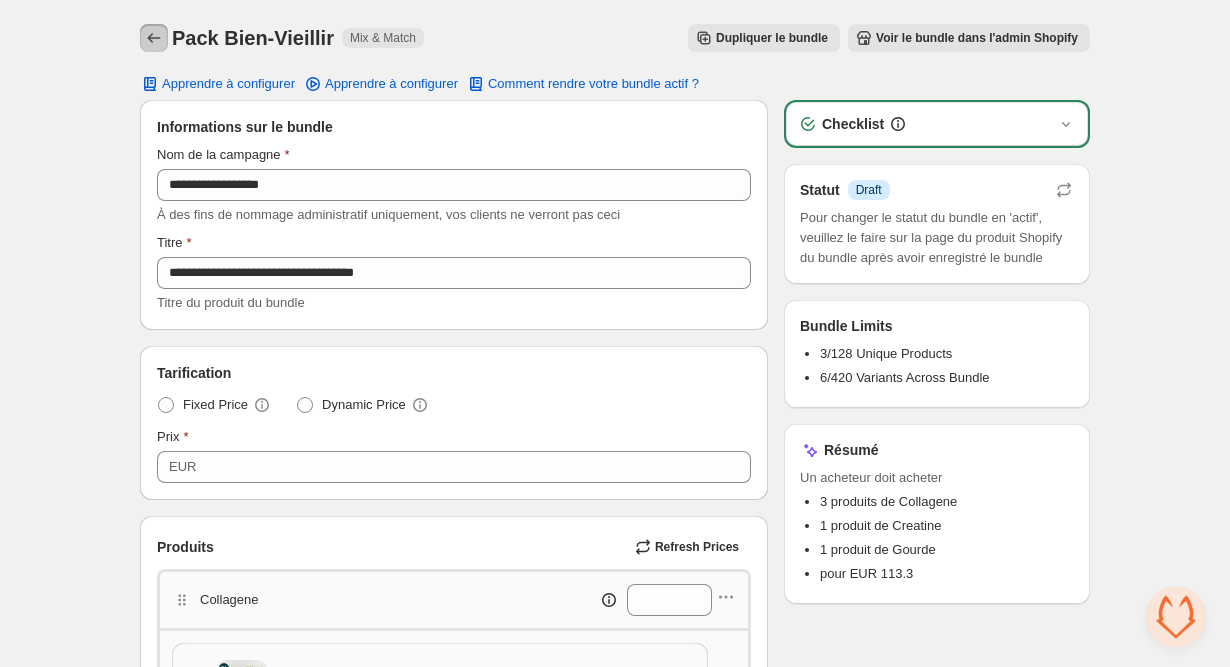 click 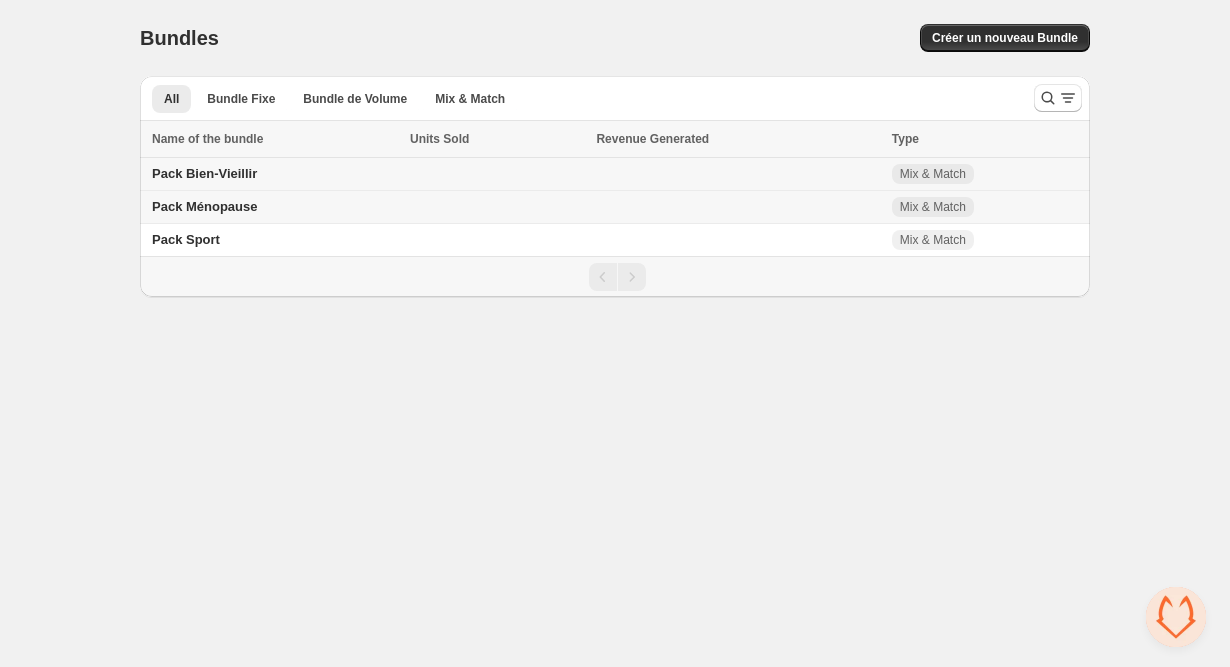 scroll, scrollTop: 0, scrollLeft: 0, axis: both 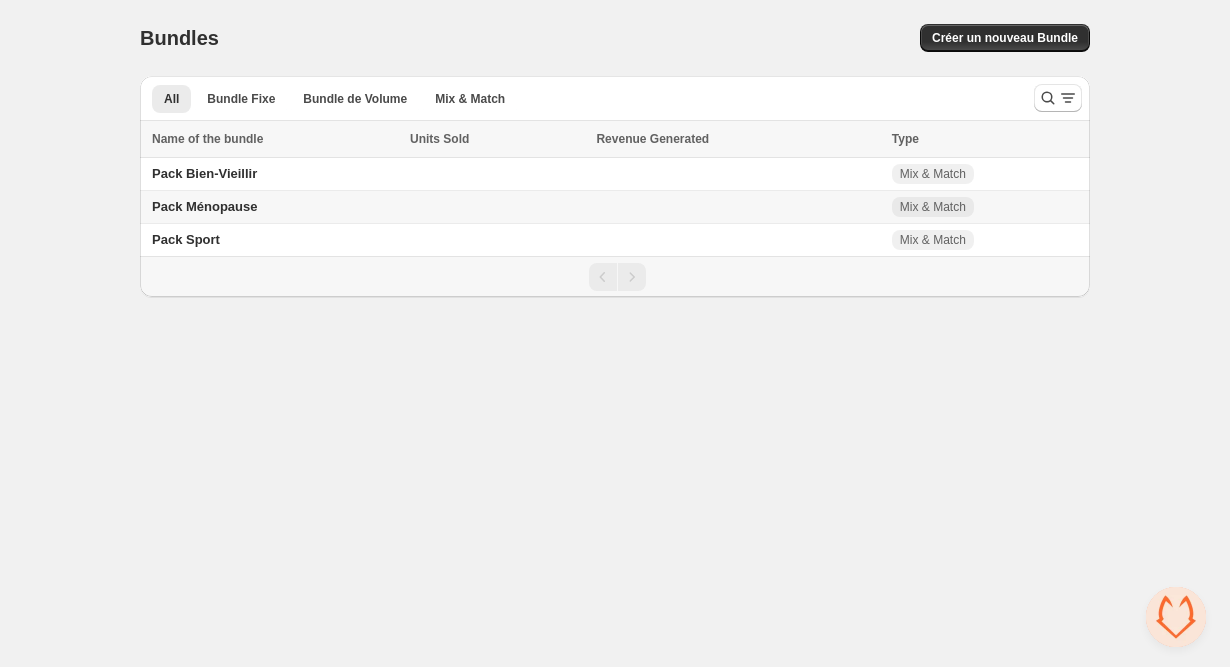 click on "Pack Ménopause" at bounding box center (205, 206) 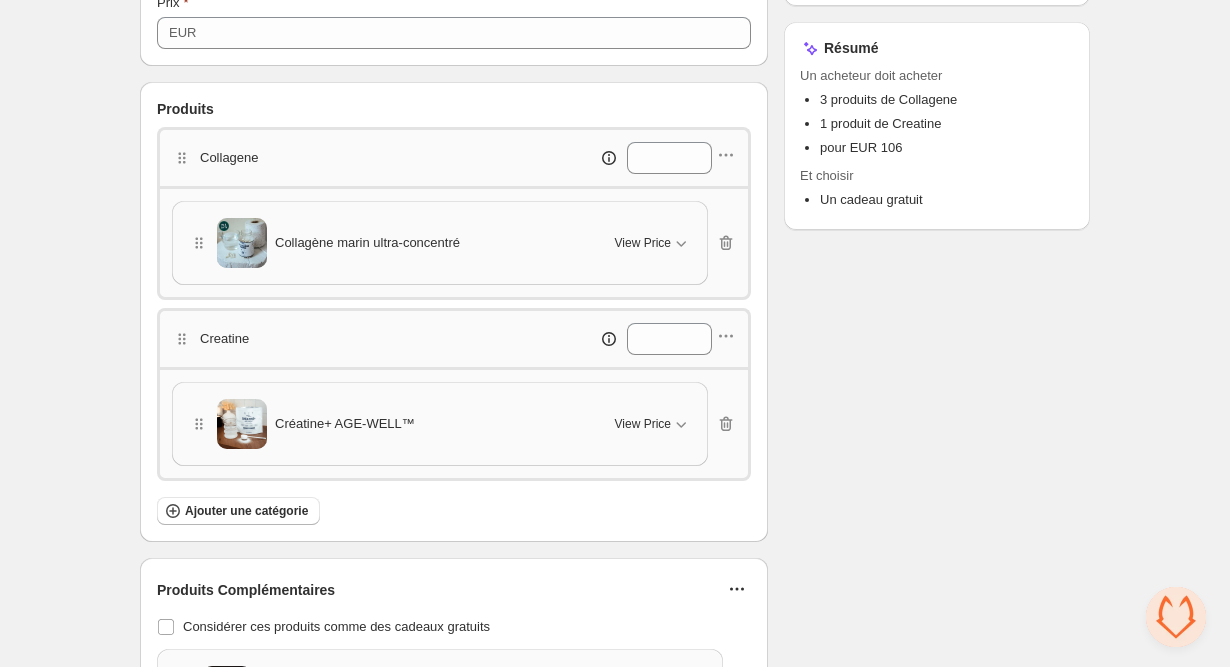 scroll, scrollTop: 693, scrollLeft: 0, axis: vertical 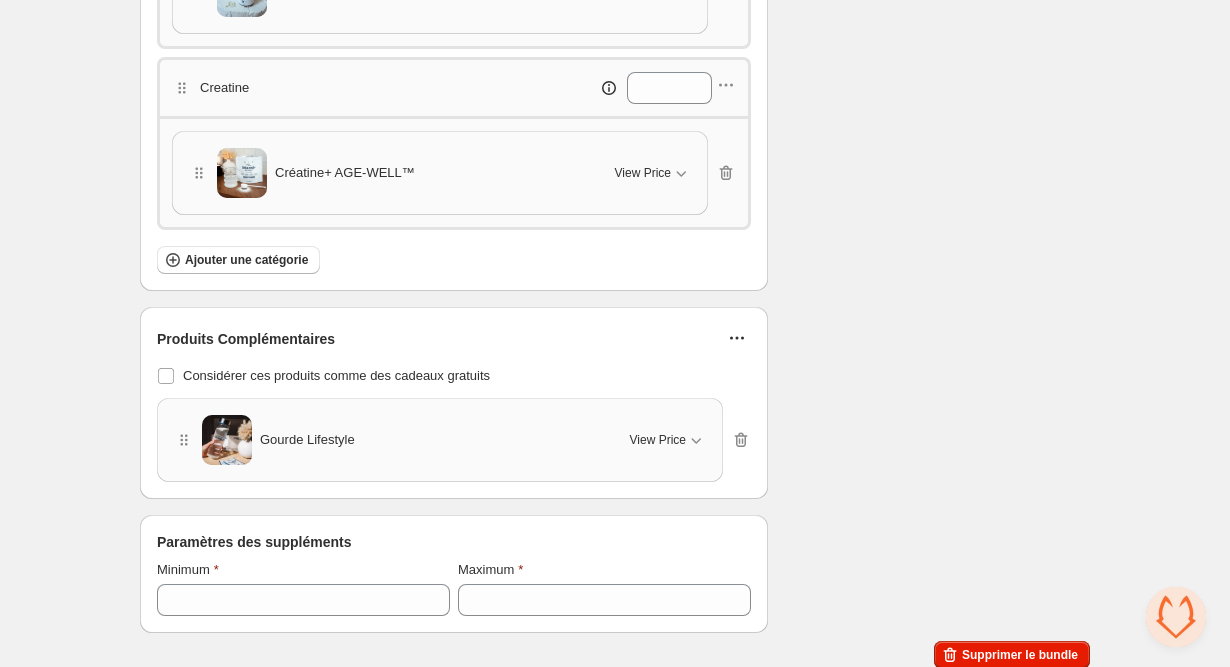 click 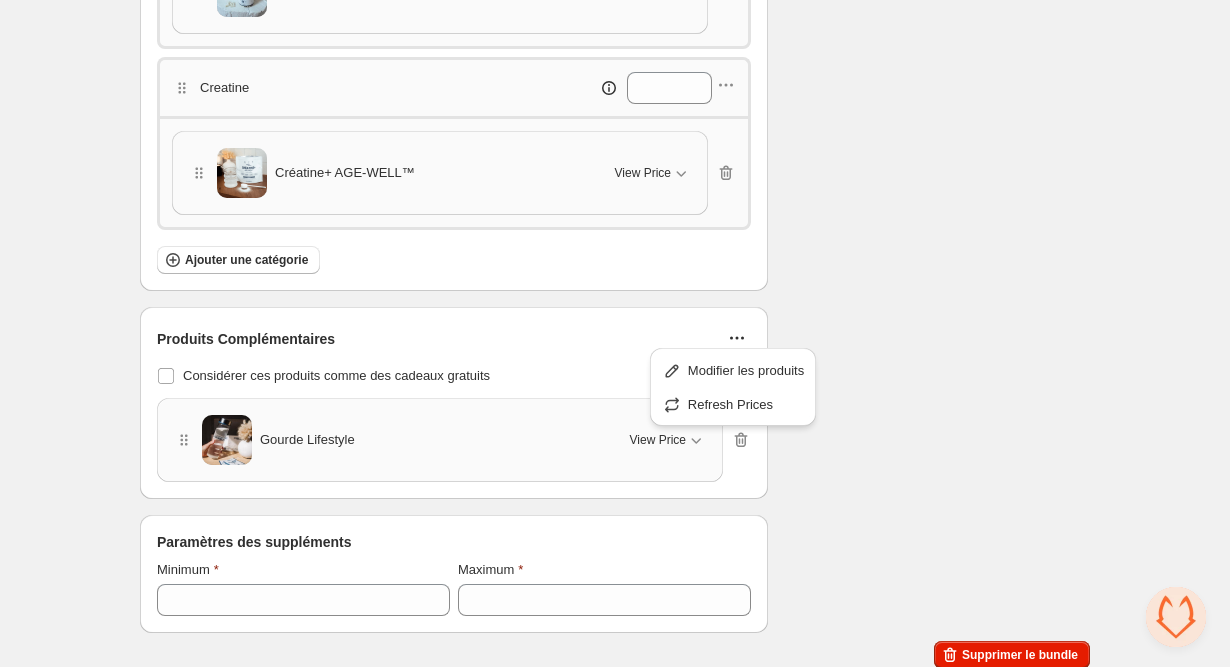 click on "Produits Complémentaires" at bounding box center (454, 339) 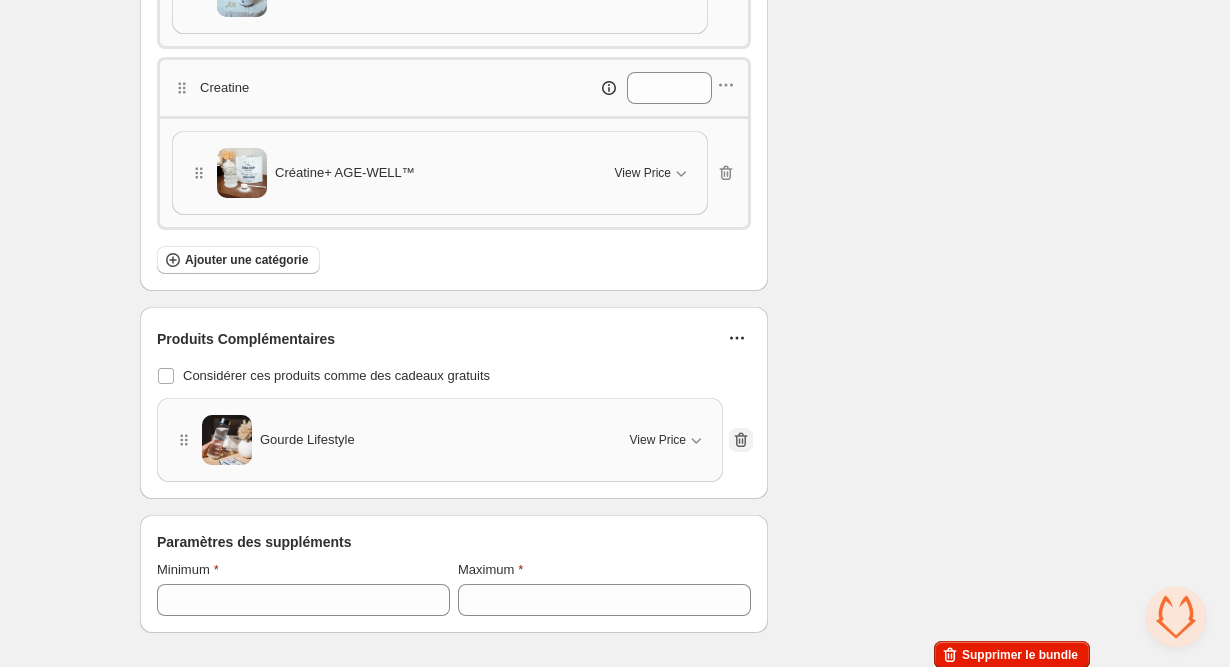 click 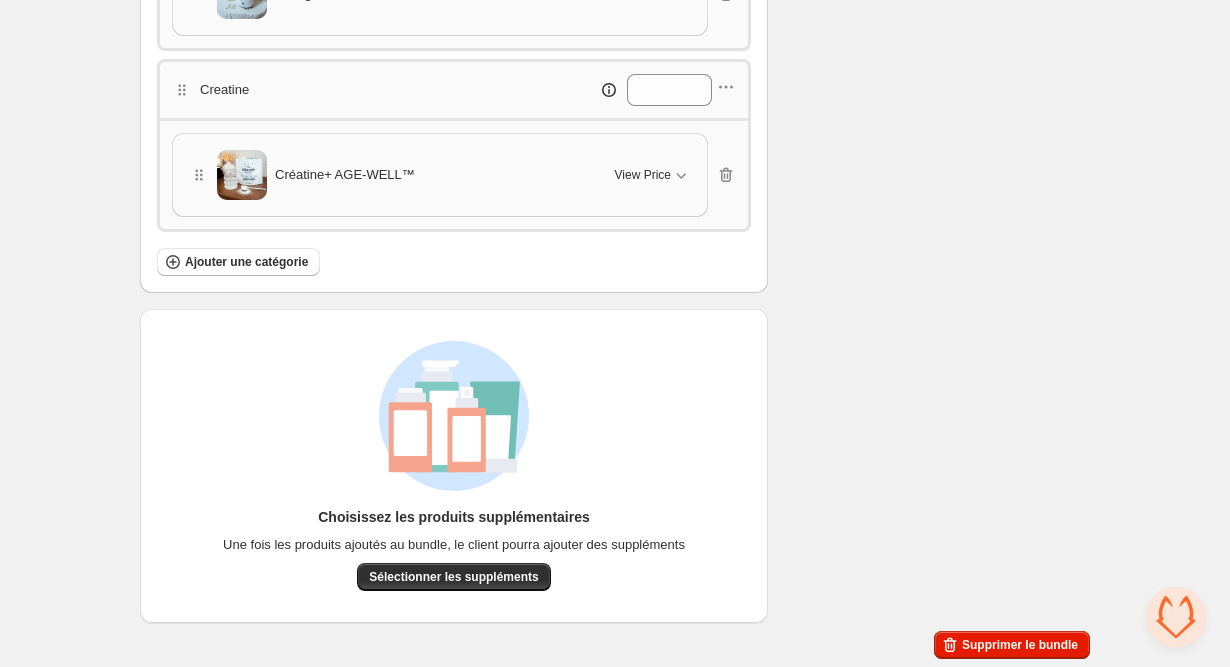 scroll, scrollTop: 682, scrollLeft: 0, axis: vertical 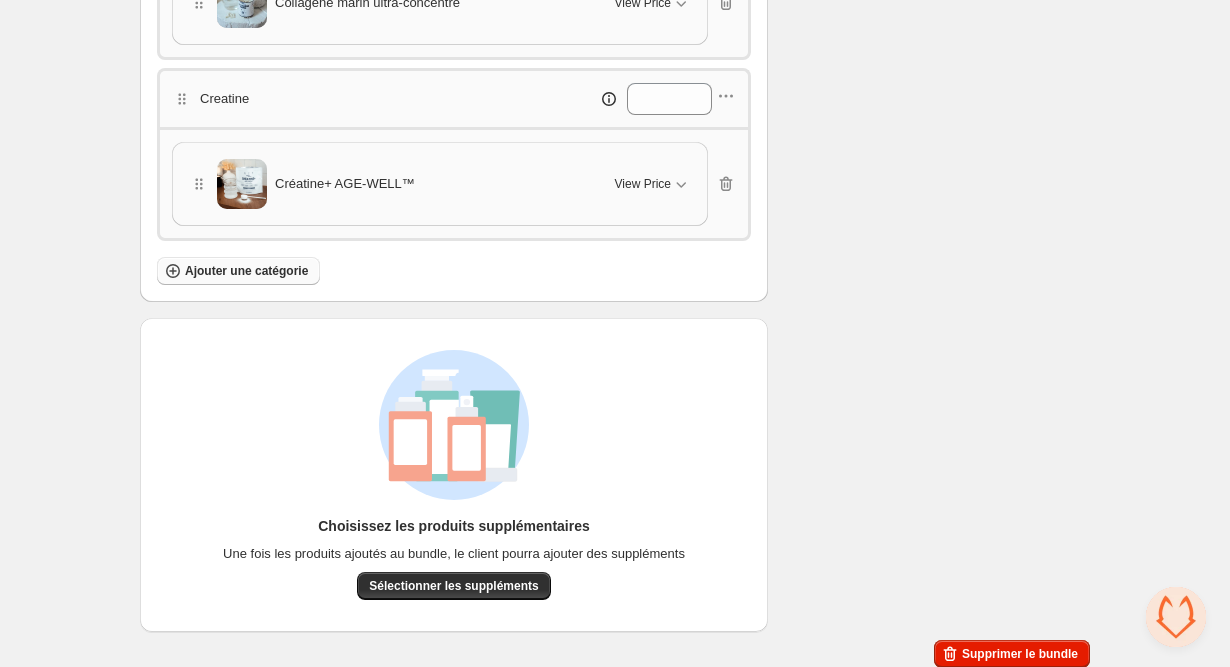 click on "Ajouter une catégorie" at bounding box center [246, 271] 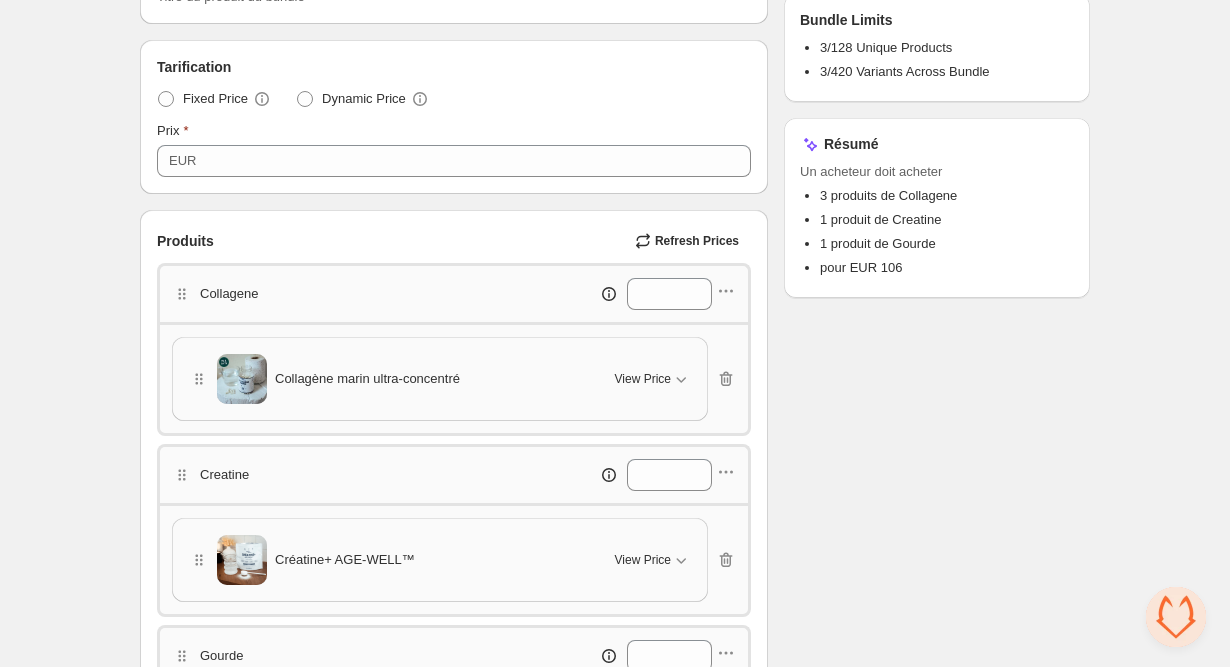 scroll, scrollTop: 20, scrollLeft: 0, axis: vertical 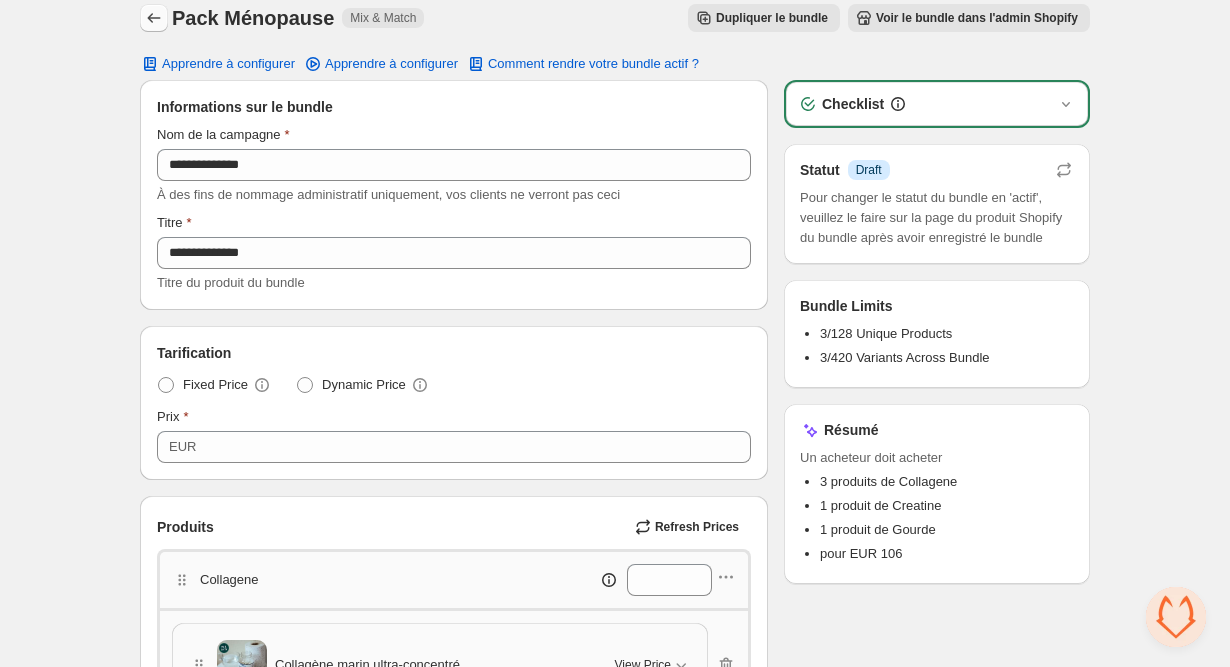 click 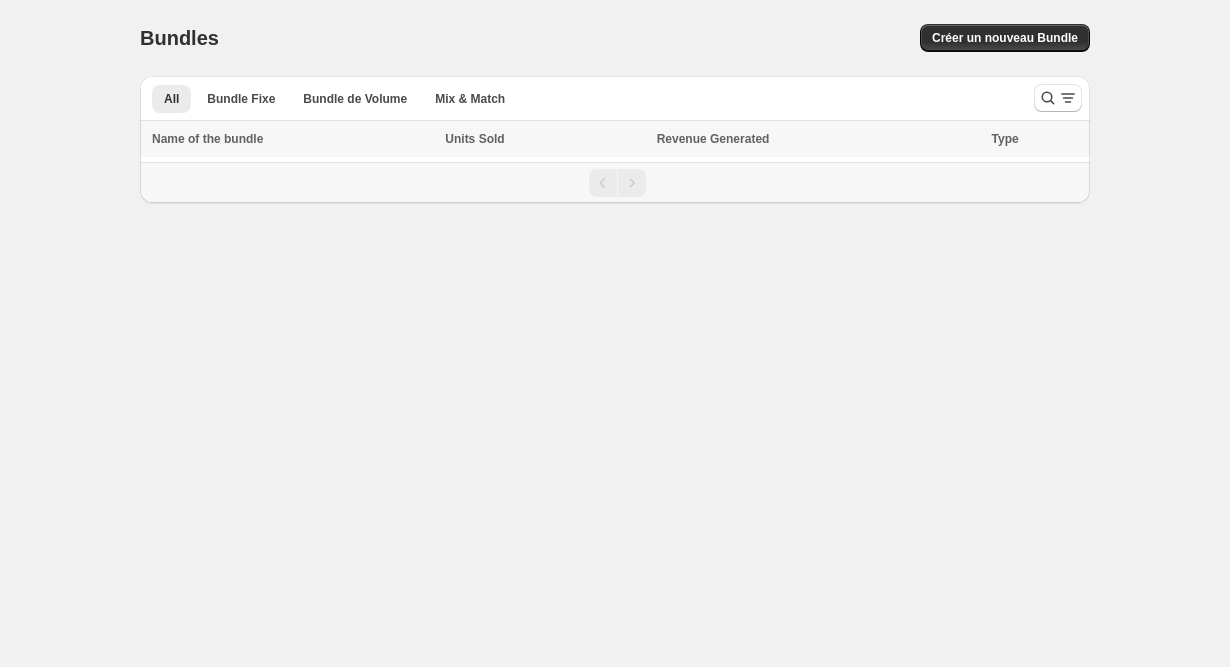 scroll, scrollTop: 0, scrollLeft: 0, axis: both 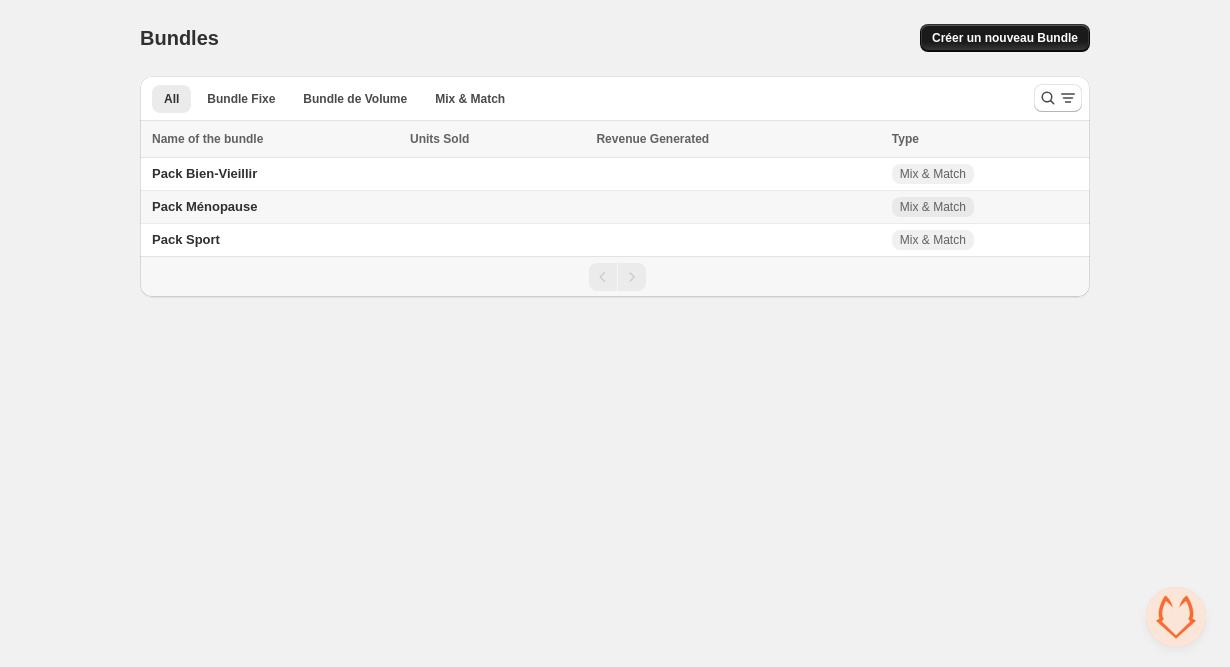 click on "Créer un nouveau Bundle" at bounding box center (1005, 38) 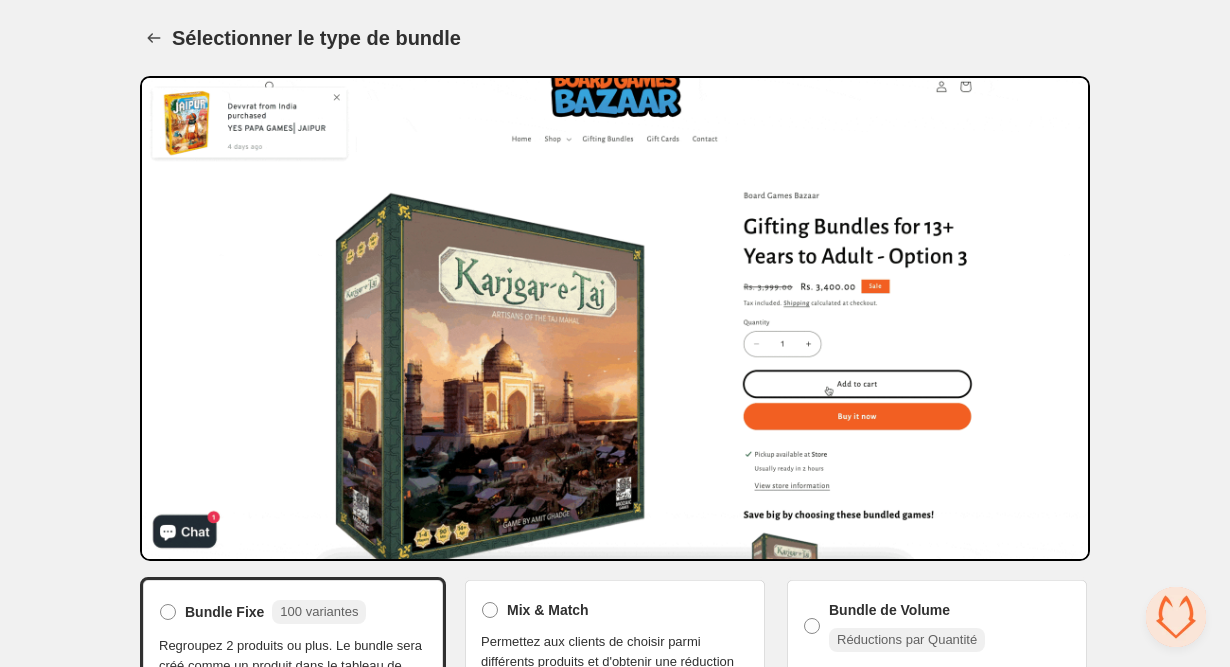 scroll, scrollTop: 96, scrollLeft: 0, axis: vertical 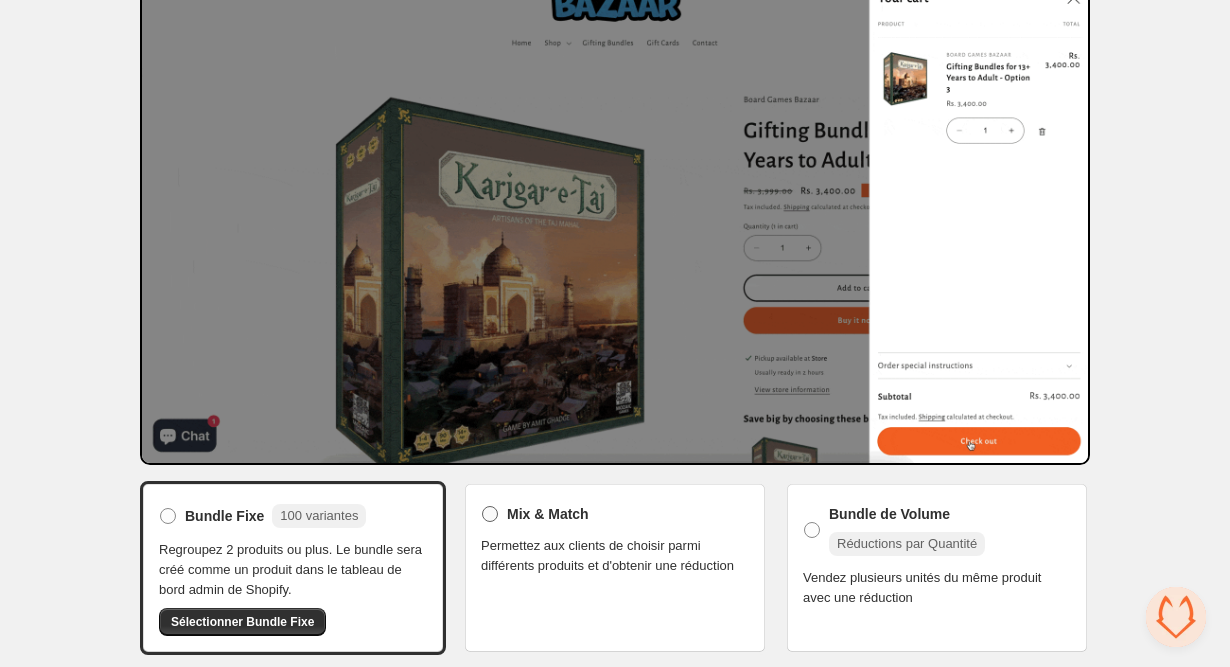 click on "Mix & Match" at bounding box center [548, 514] 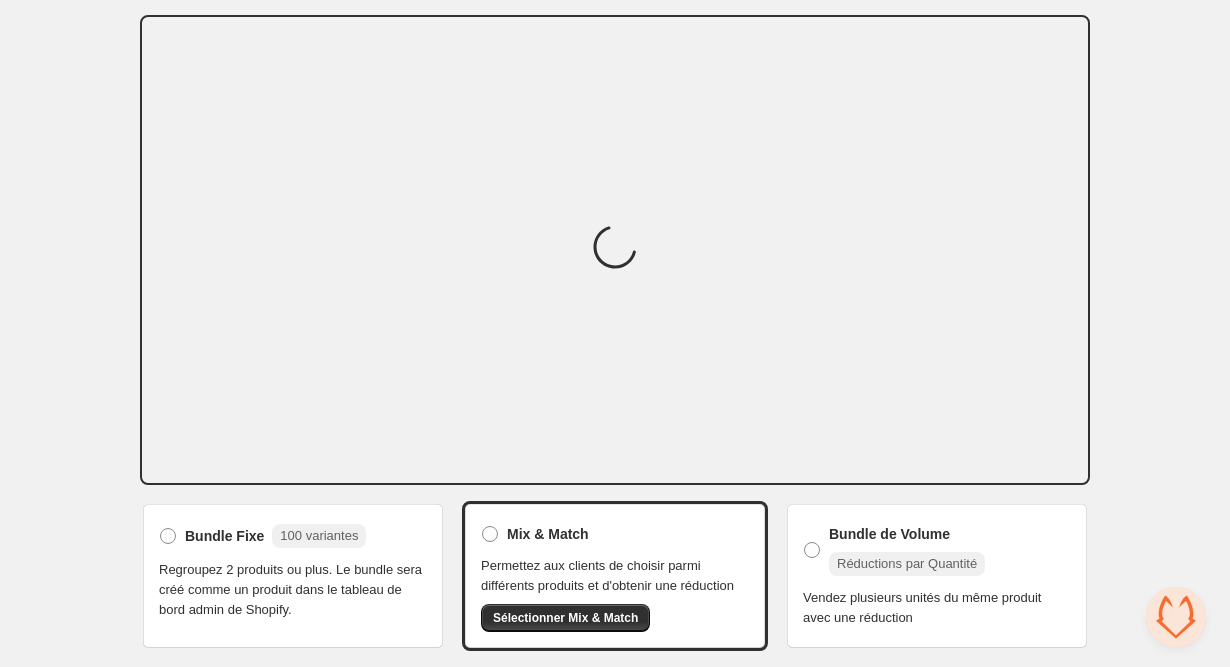 scroll, scrollTop: 92, scrollLeft: 0, axis: vertical 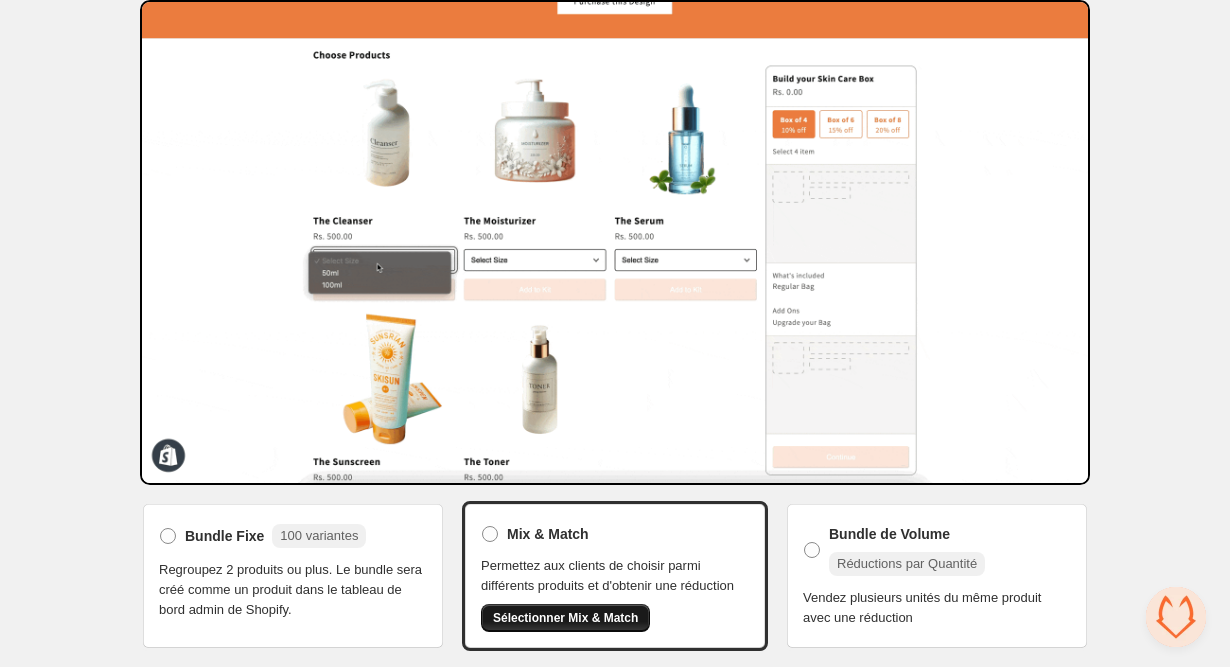 click on "Sélectionner Mix & Match" at bounding box center [565, 618] 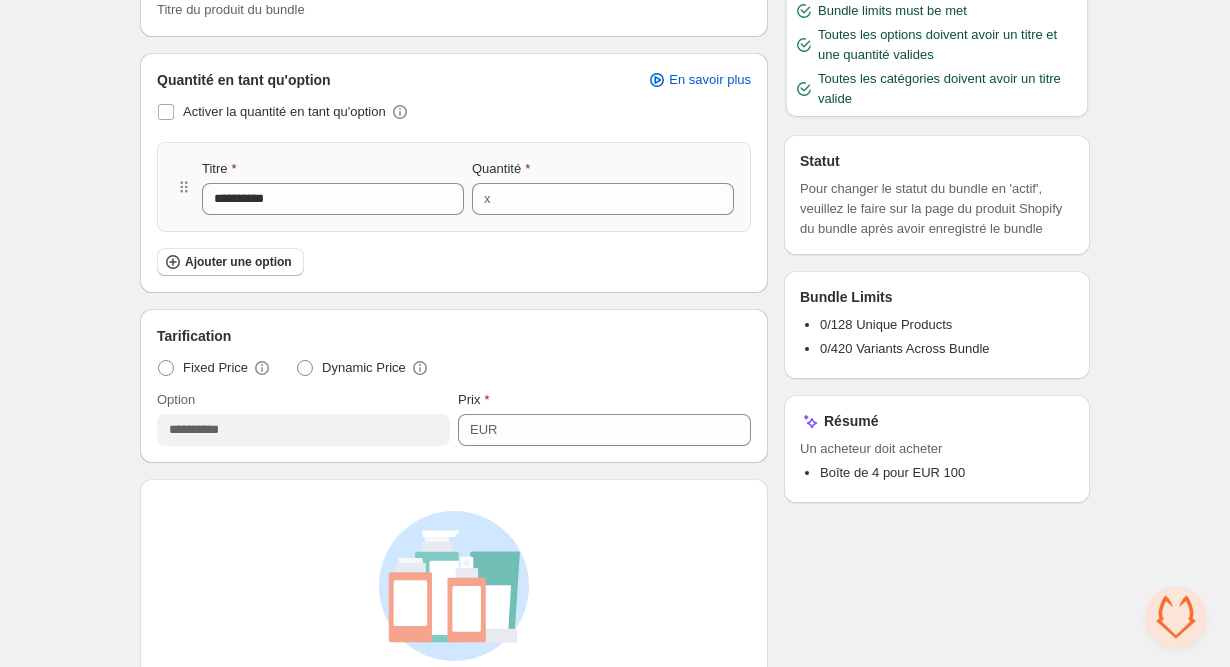 scroll, scrollTop: 297, scrollLeft: 0, axis: vertical 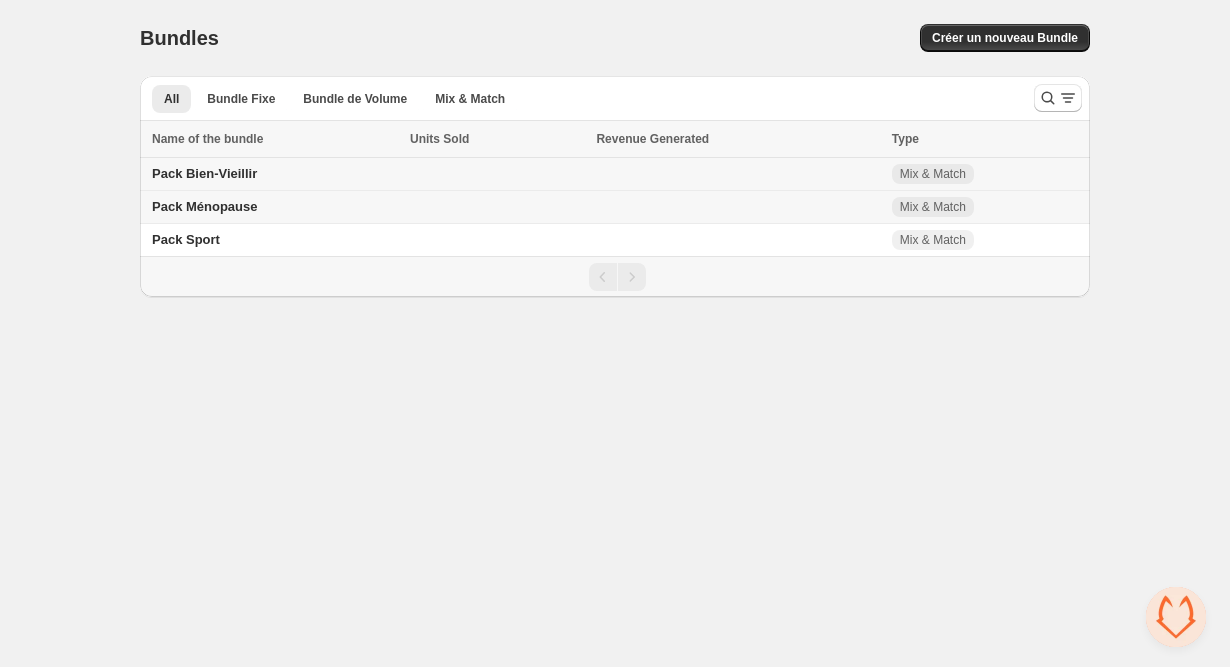 click on "Pack Bien-Vieillir" at bounding box center (204, 173) 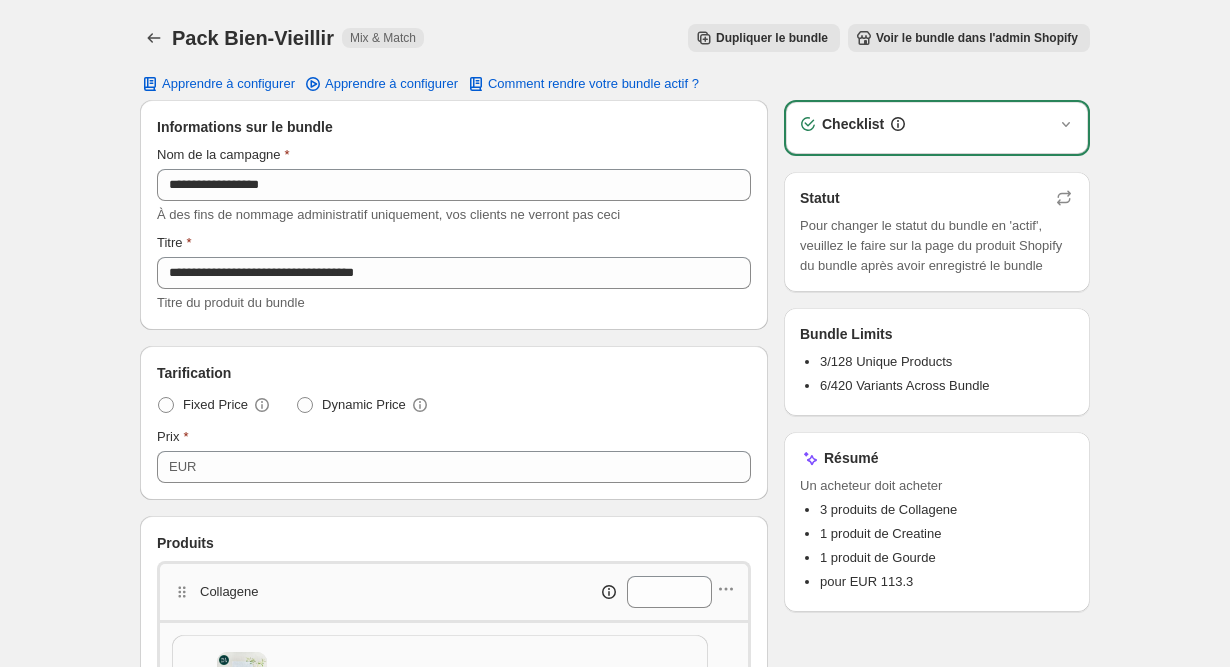 scroll, scrollTop: 0, scrollLeft: 0, axis: both 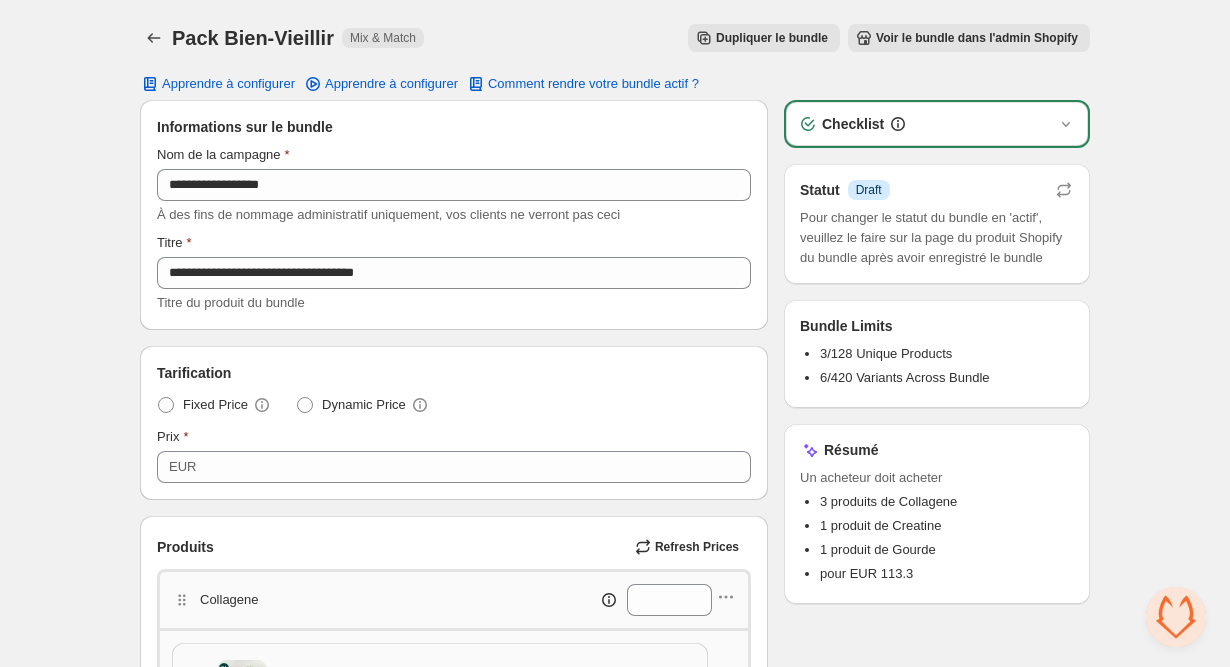 click on "Dupliquer le bundle" at bounding box center (772, 38) 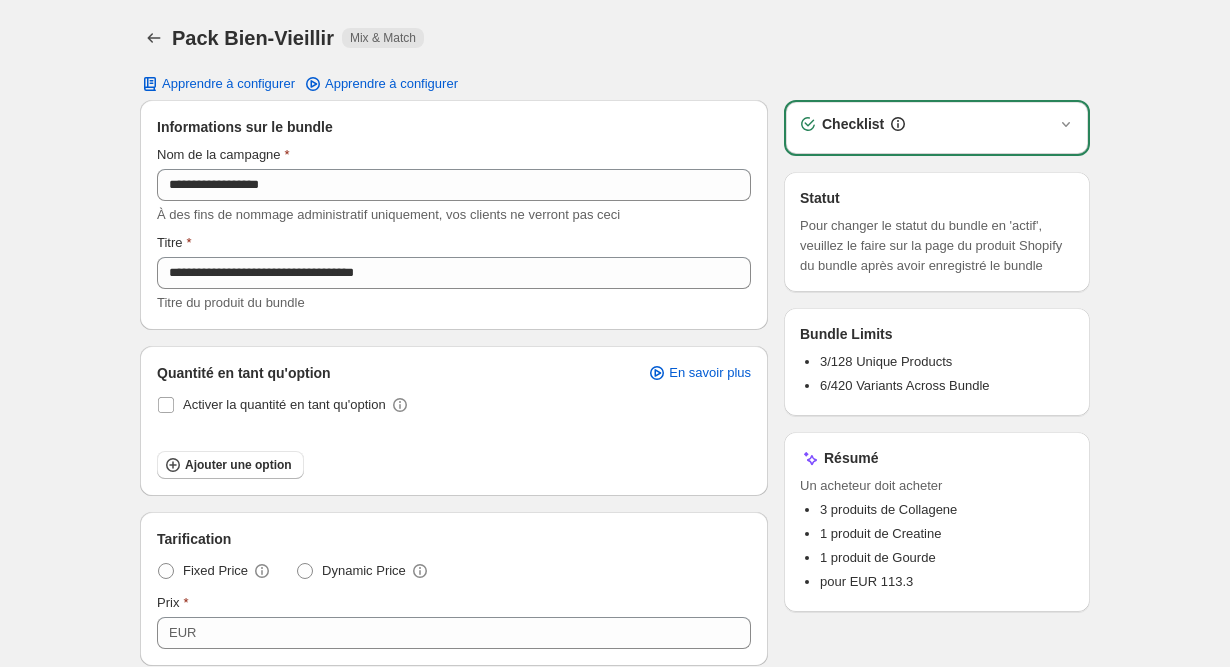 scroll, scrollTop: 0, scrollLeft: 0, axis: both 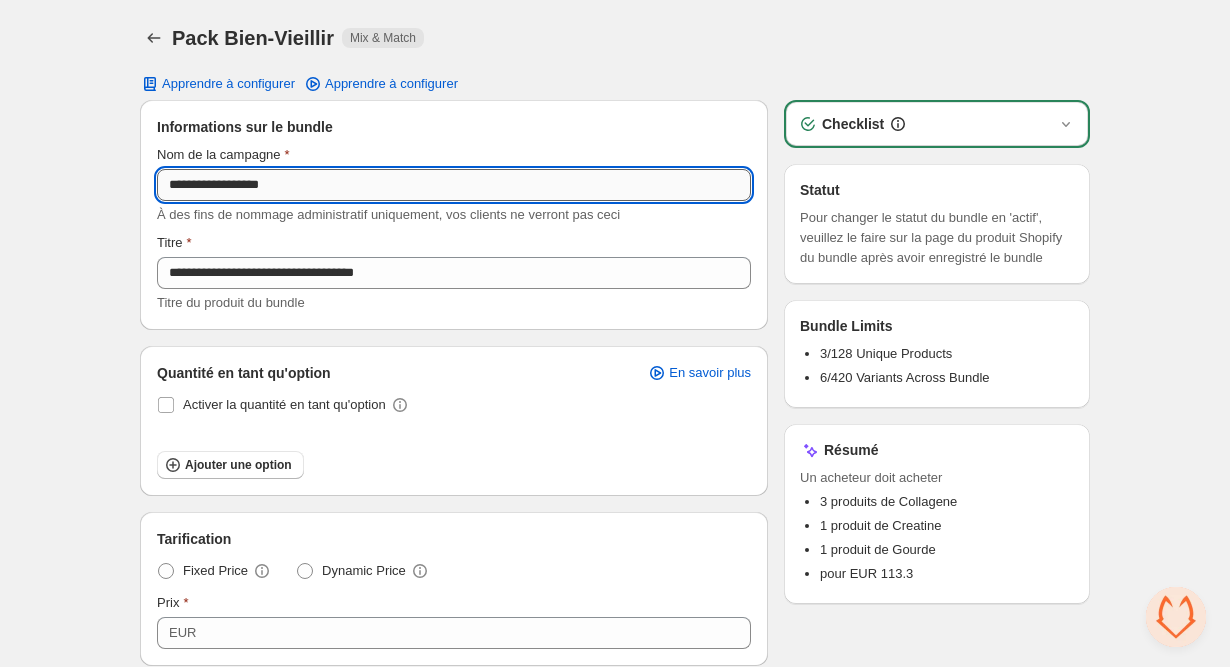 click on "**********" at bounding box center (454, 185) 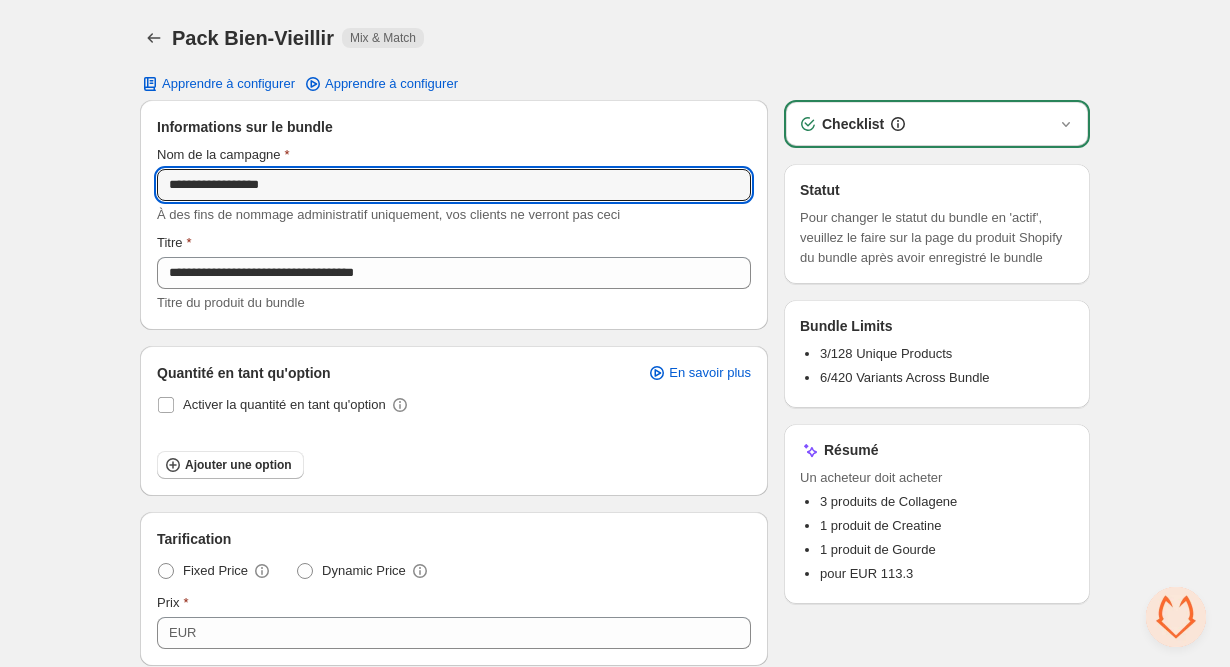 drag, startPoint x: 290, startPoint y: 183, endPoint x: 135, endPoint y: 183, distance: 155 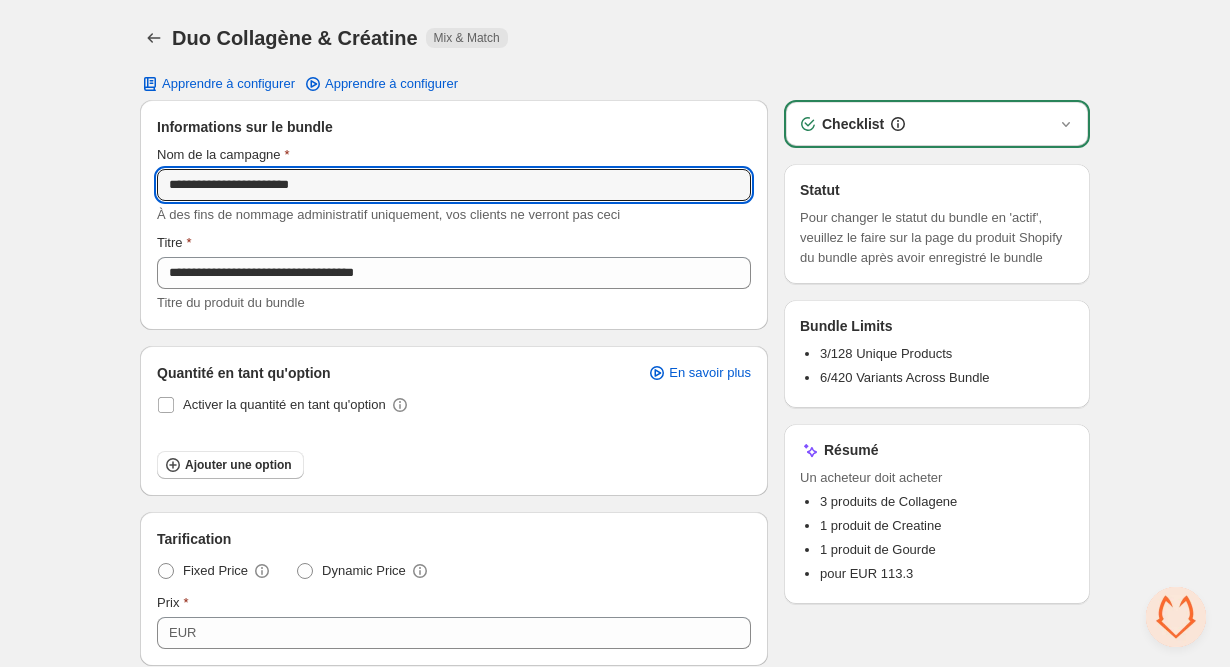 type on "**********" 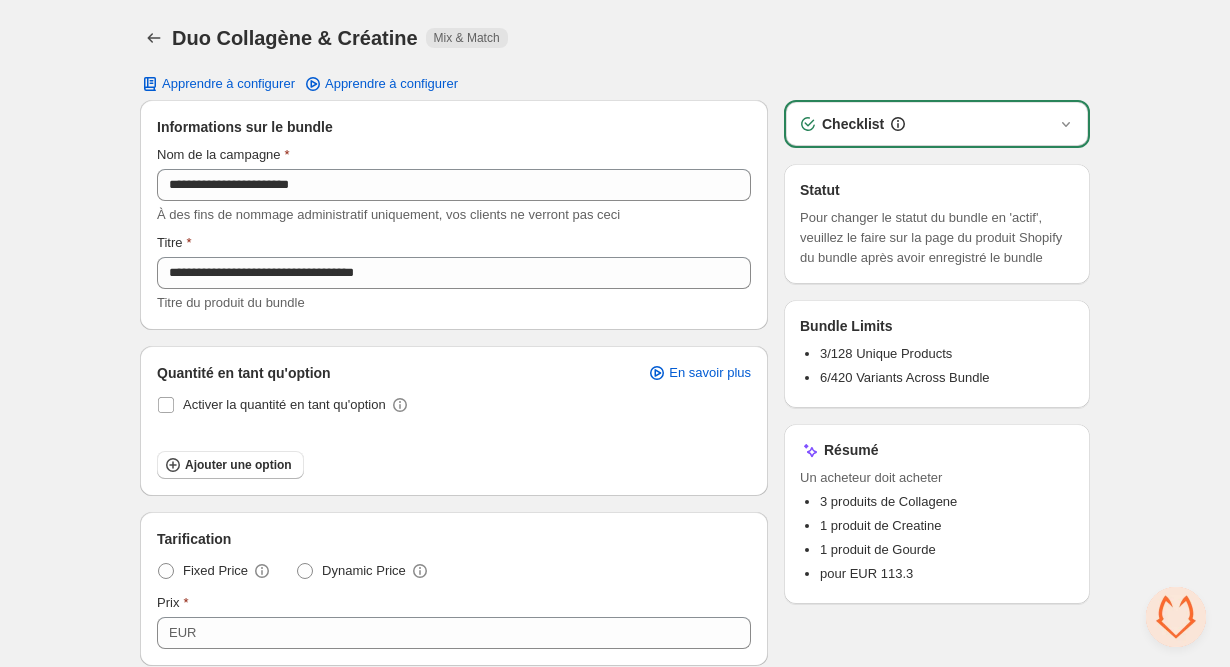 click on "**********" at bounding box center (454, 215) 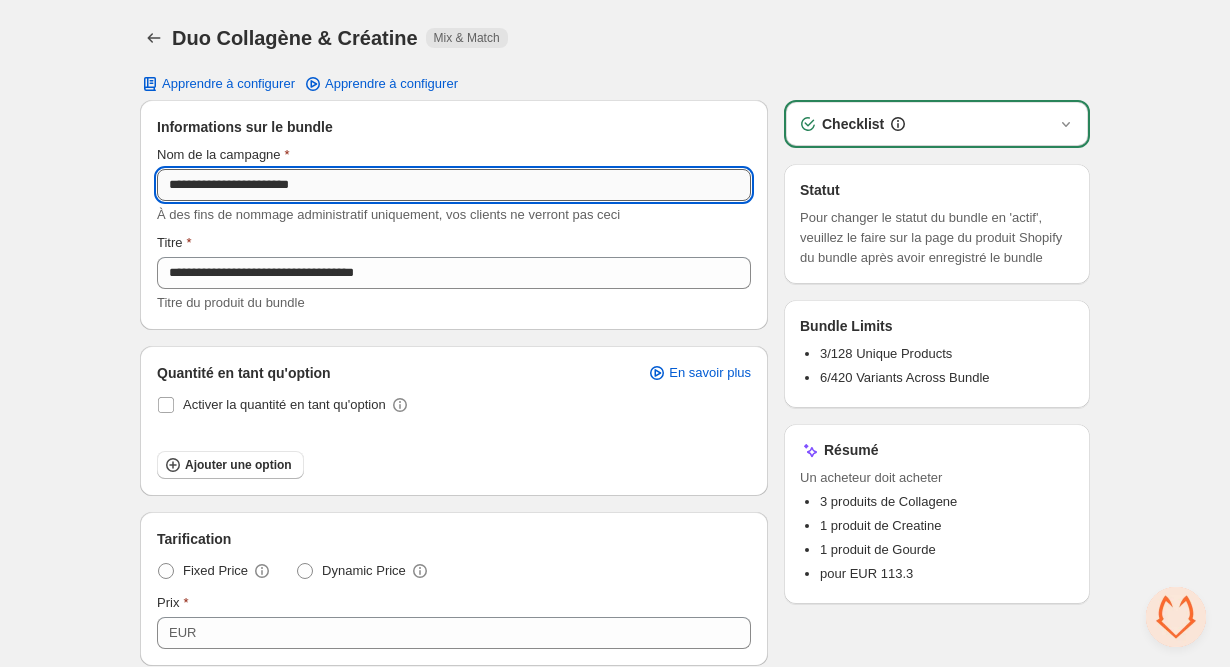 click on "**********" at bounding box center (454, 185) 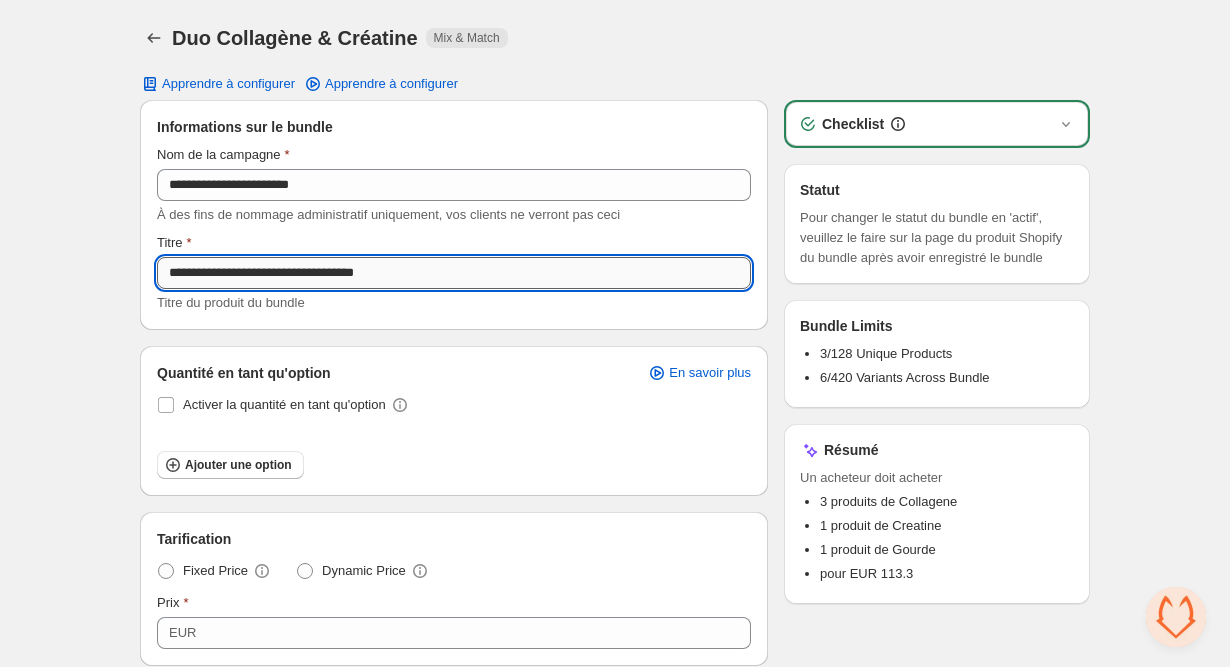click on "**********" at bounding box center [454, 273] 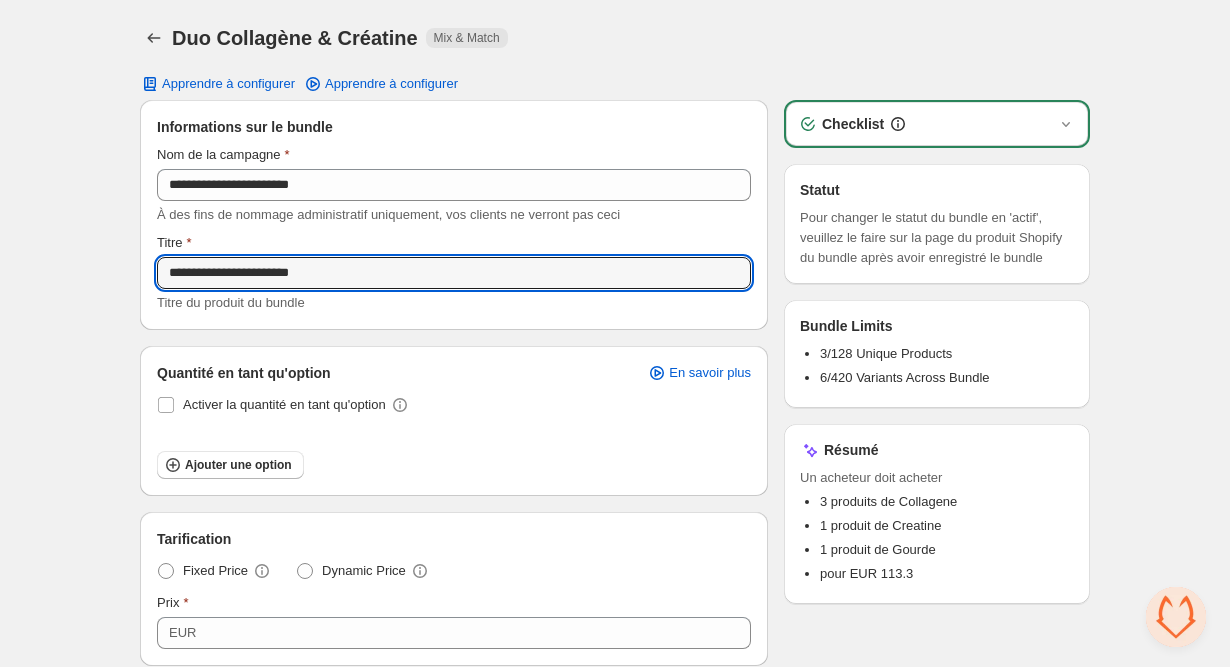 type on "**********" 